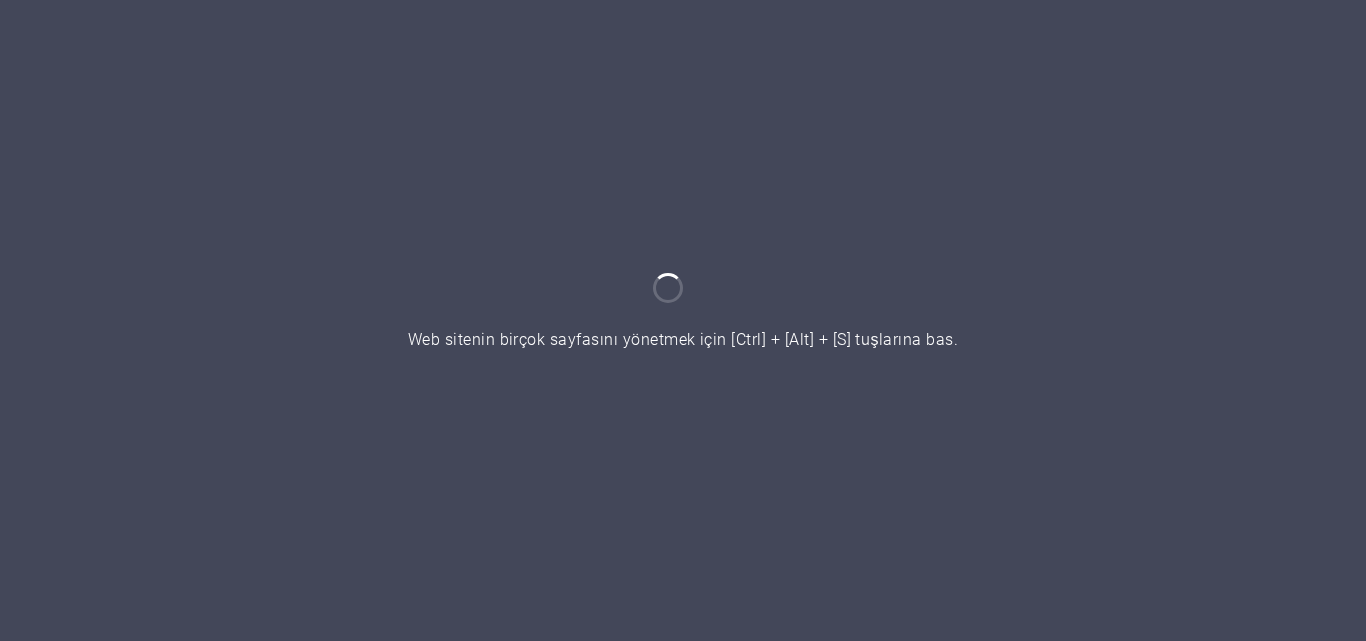 scroll, scrollTop: 0, scrollLeft: 0, axis: both 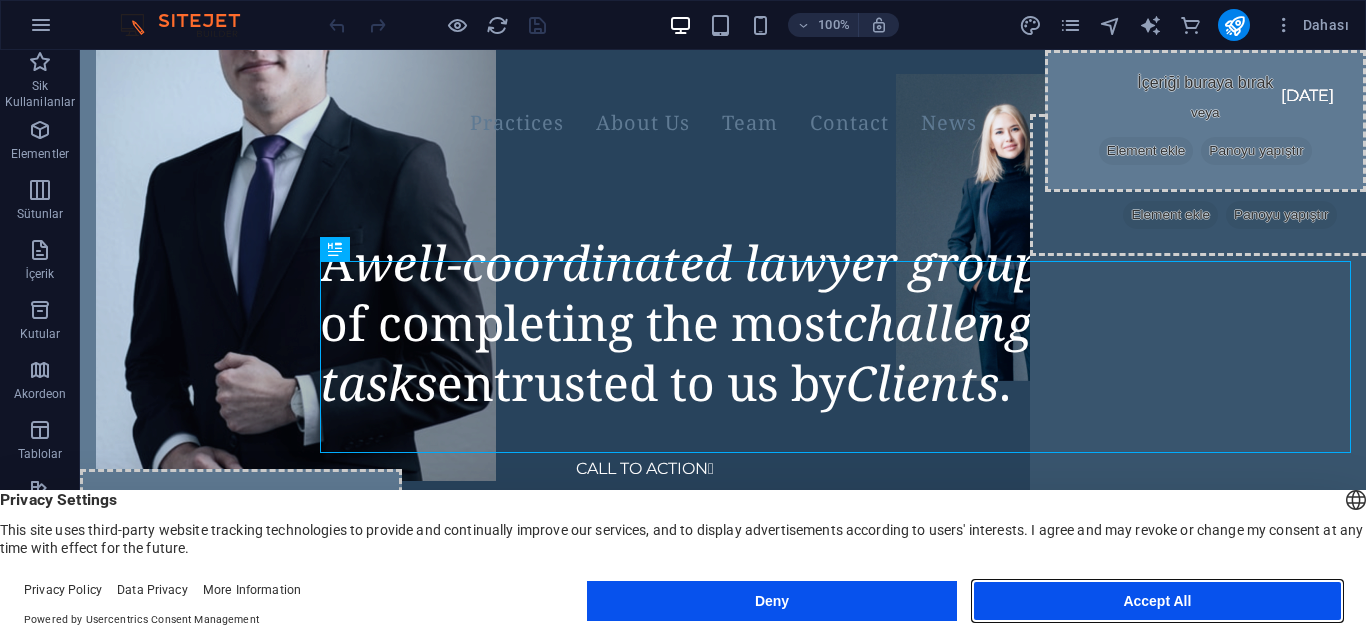 click on "Accept All" at bounding box center (1157, 601) 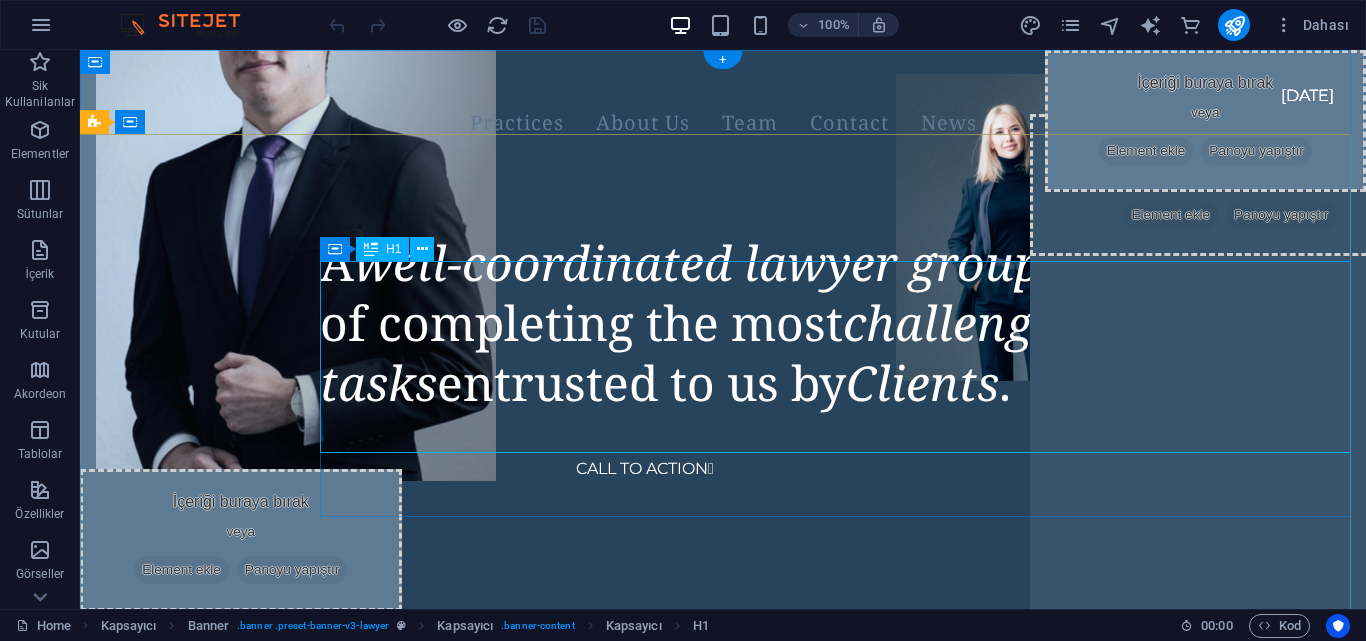 click on "A  well-coordinated lawyer group  capable of completing the most  challenging tasks  entrusted to us by  Clients ." at bounding box center (843, 323) 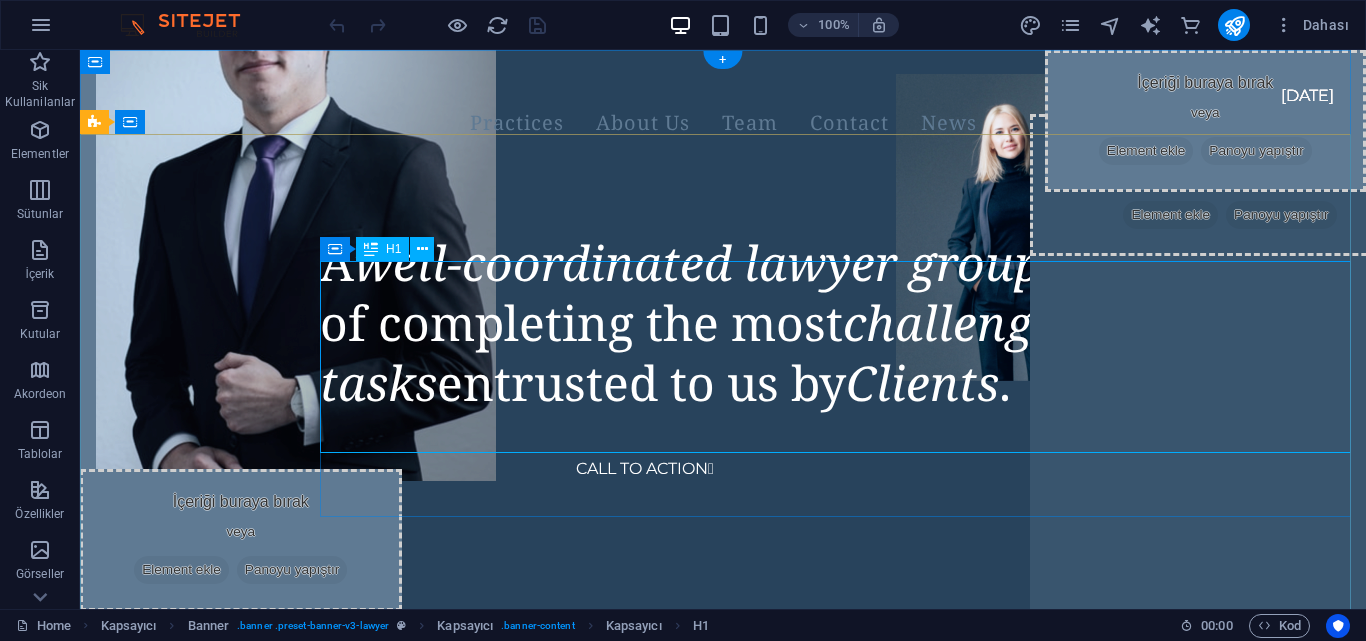 click at bounding box center [1011, 227] 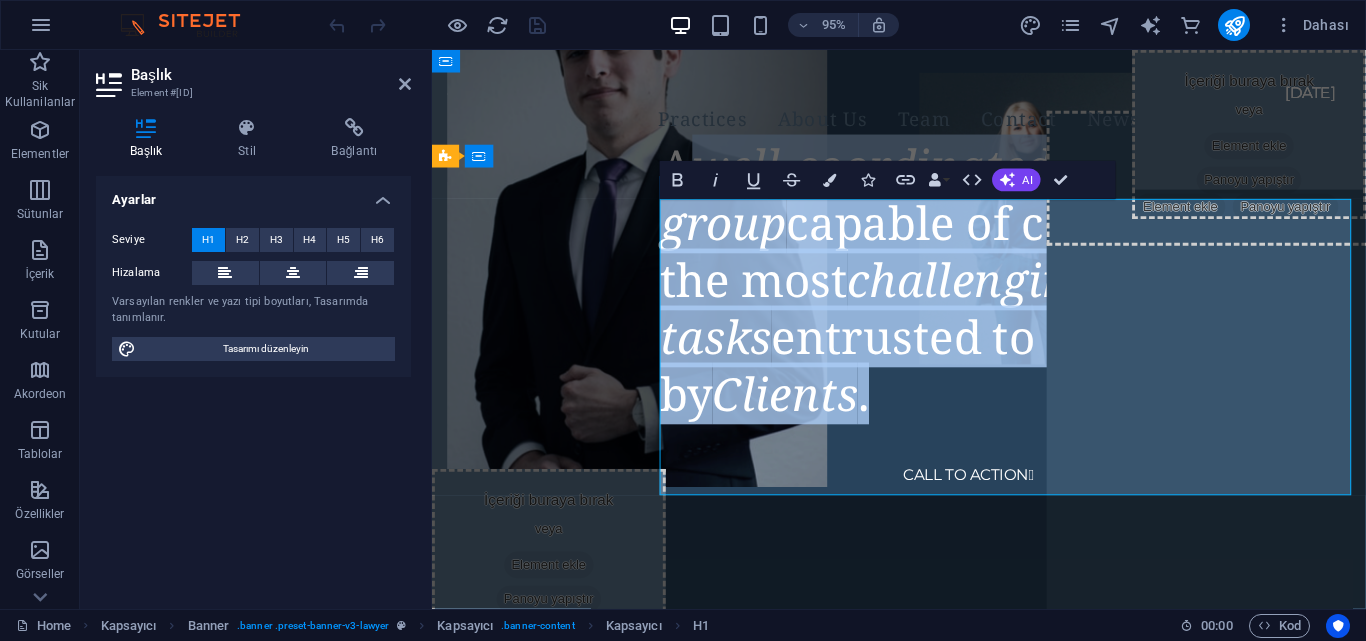 type 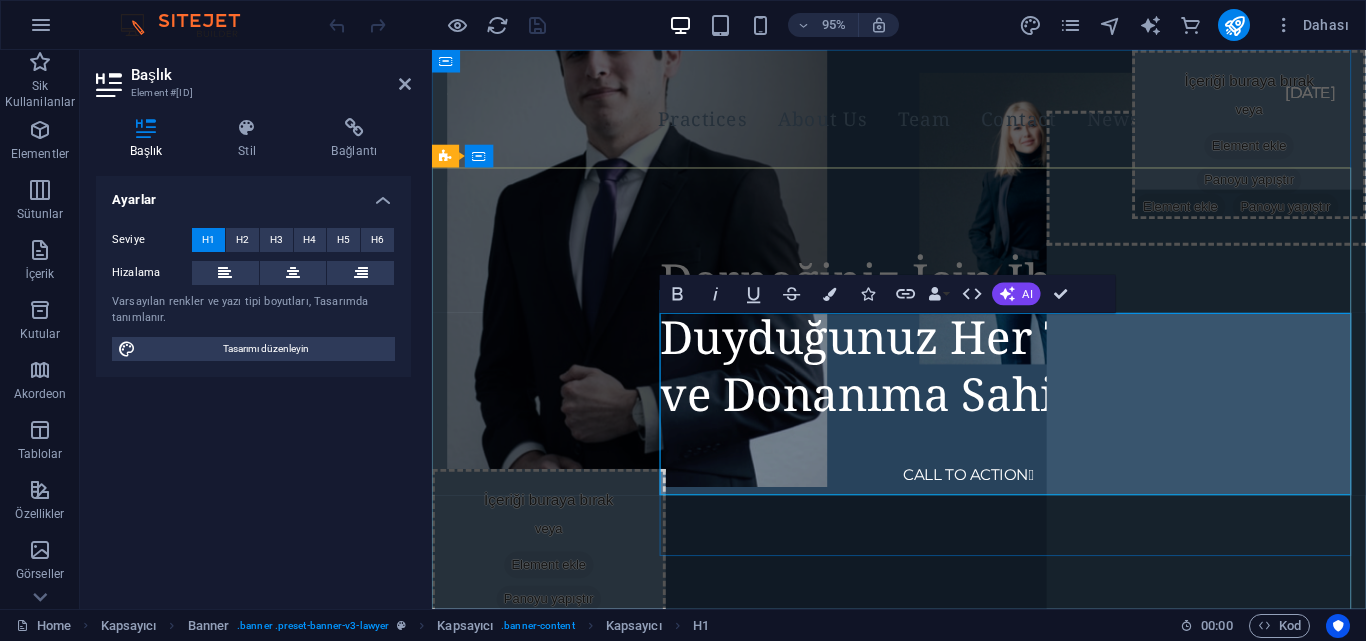 click on "Derneğiniz İçin İhtiyaç Duyduğunuz Her Türlü Bilgi ve Donanıma Sahibiz" at bounding box center (994, 351) 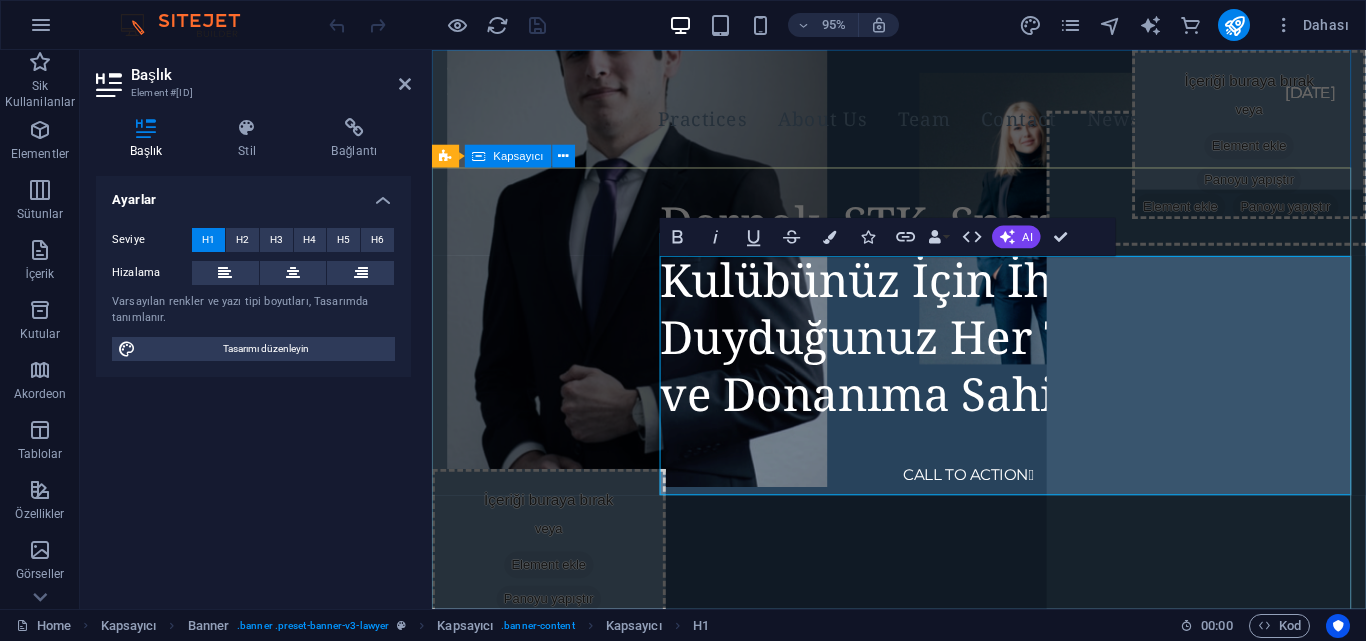 click on "Dernek, STK, Spor Kulübünüz İçin İhtiyaç Duyduğunuz Her Türlü Bilgi ve Donanıma Sahibiz CALL TO ACTION   " at bounding box center [923, 301] 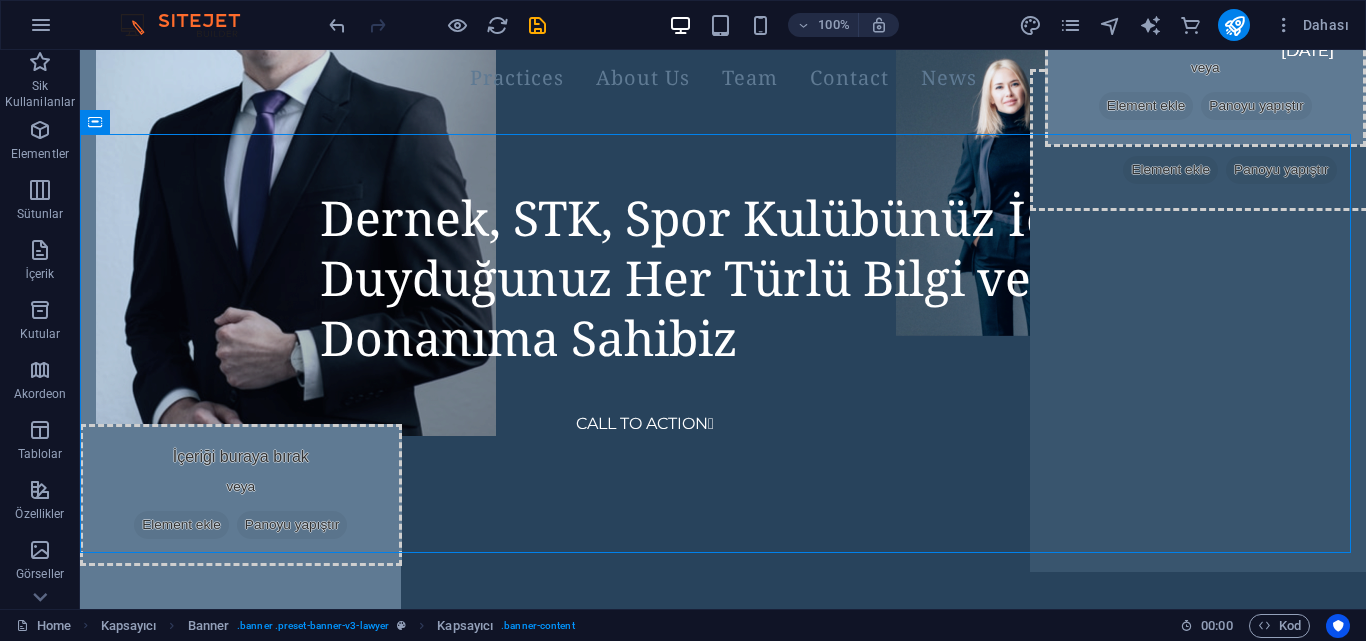 scroll, scrollTop: 0, scrollLeft: 0, axis: both 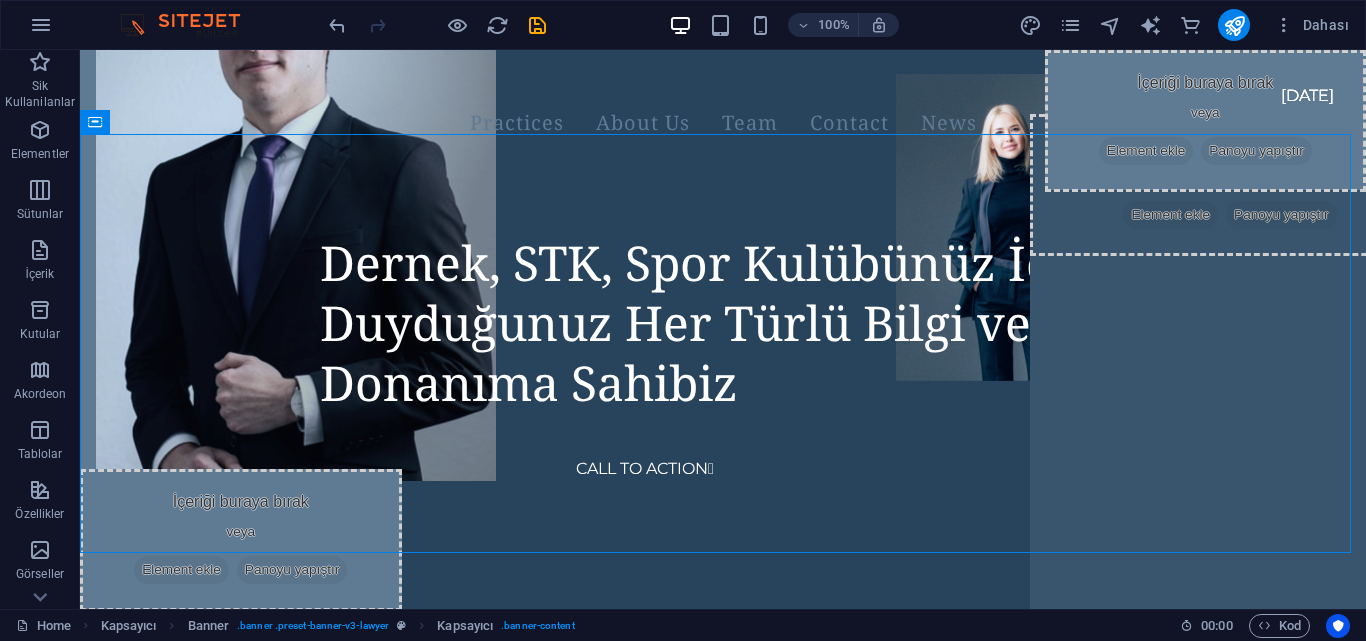 drag, startPoint x: 1365, startPoint y: 87, endPoint x: 1445, endPoint y: 55, distance: 86.162636 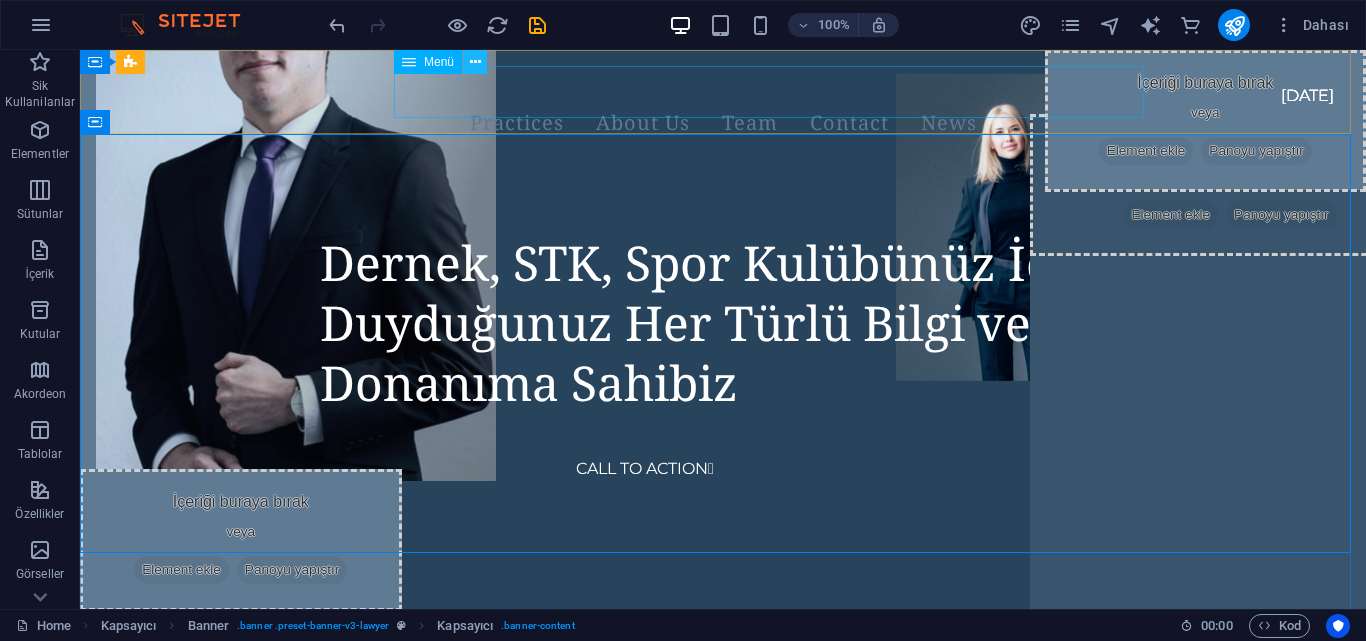 click at bounding box center (475, 62) 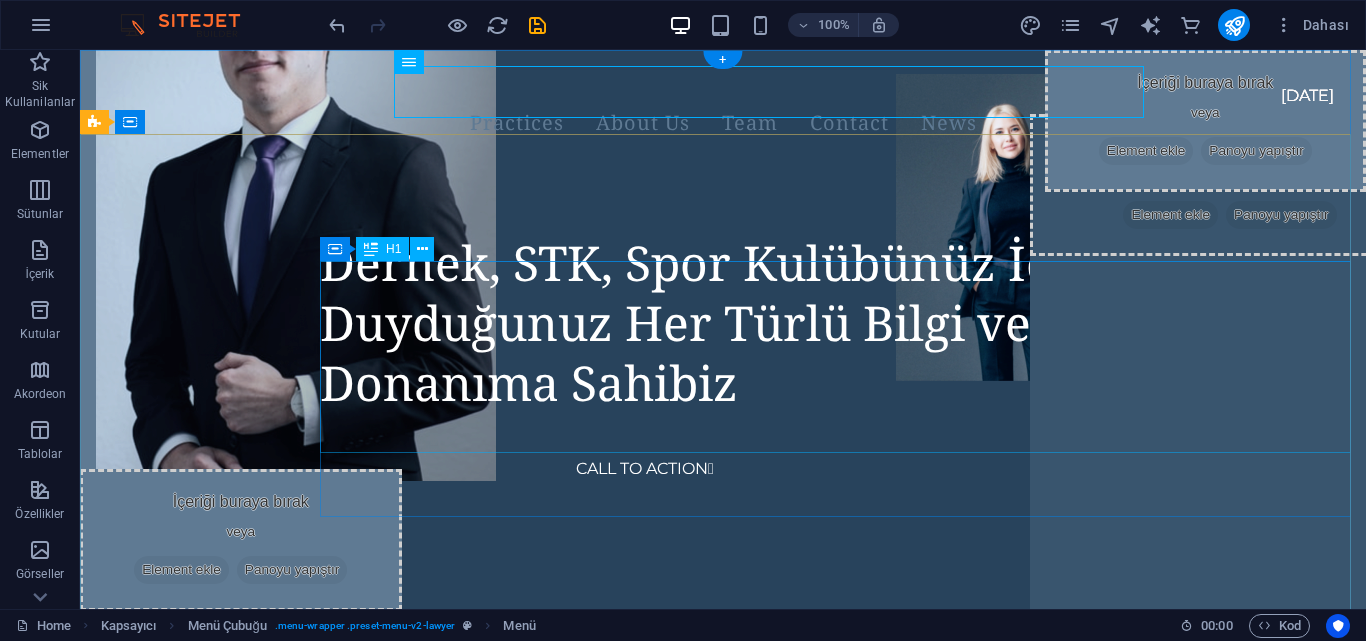 click on "Dernek, STK, Spor Kulübünüz İçin İhtiyaç Duyduğunuz Her Türlü Bilgi ve Donanıma Sahibiz" at bounding box center [843, 323] 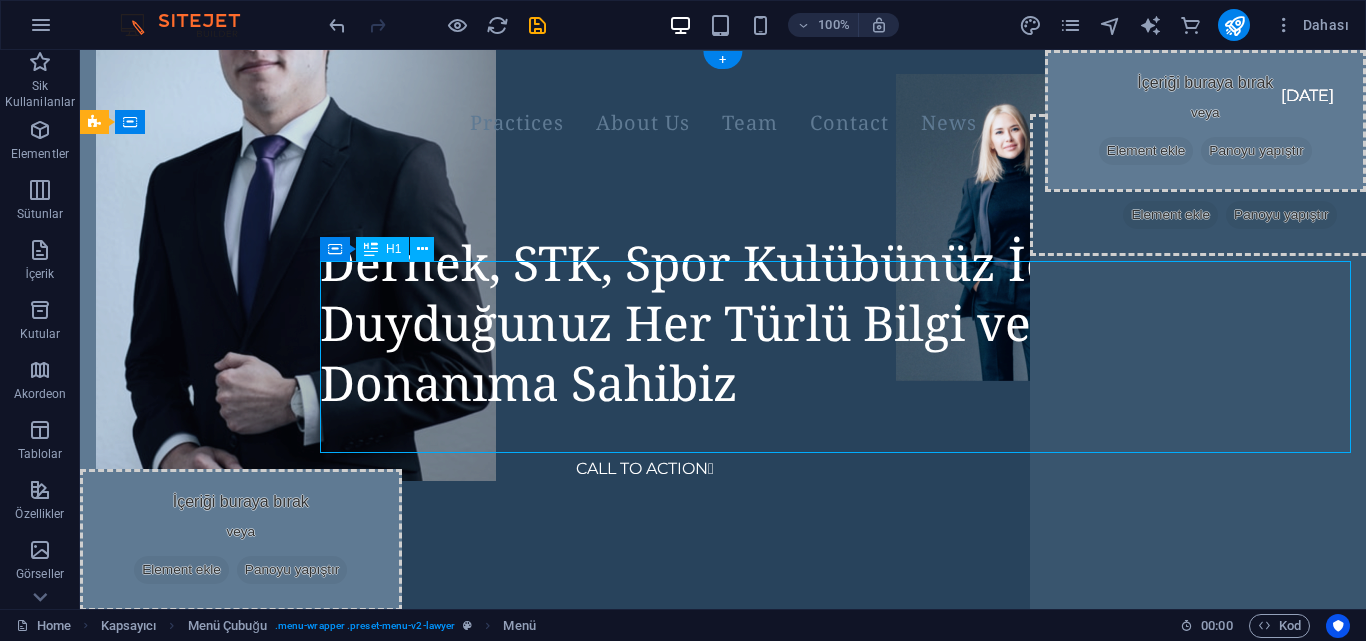 click on "Dernek, STK, Spor Kulübünüz İçin İhtiyaç Duyduğunuz Her Türlü Bilgi ve Donanıma Sahibiz" at bounding box center [843, 323] 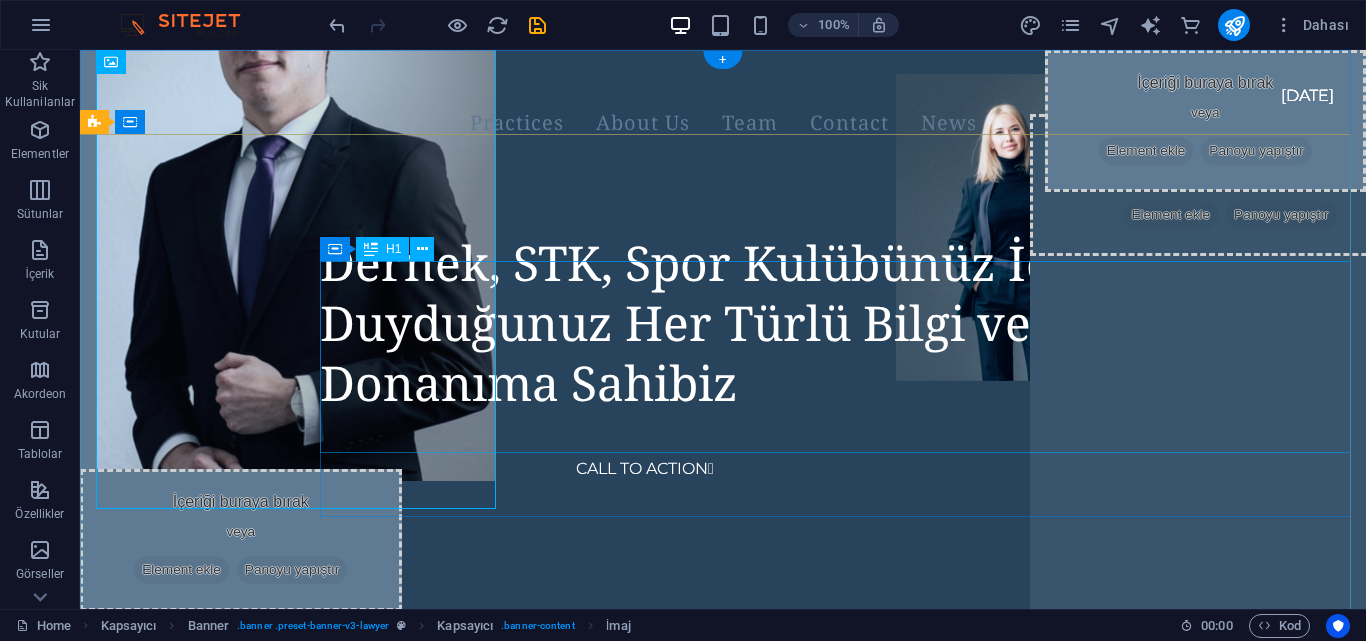 click on "Dernek, STK, Spor Kulübünüz İçin İhtiyaç Duyduğunuz Her Türlü Bilgi ve Donanıma Sahibiz" at bounding box center [843, 323] 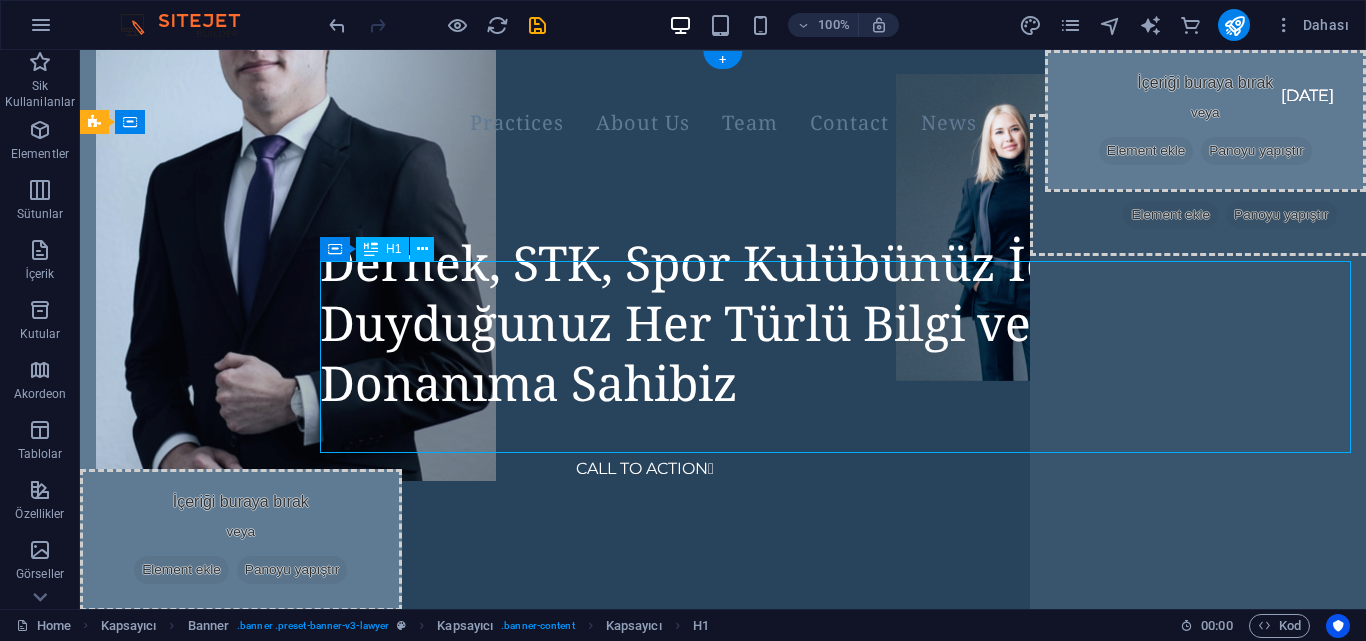 click on "Dernek, STK, Spor Kulübünüz İçin İhtiyaç Duyduğunuz Her Türlü Bilgi ve Donanıma Sahibiz" at bounding box center [843, 323] 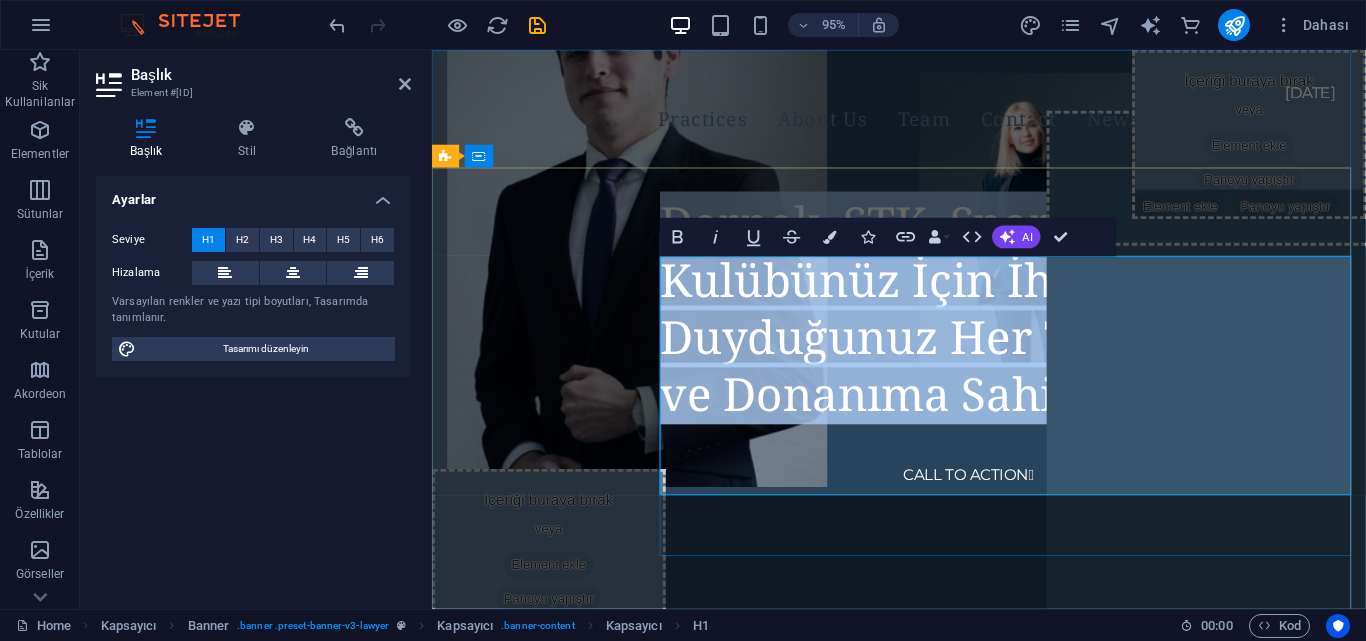 click on "Dernek, STK, Spor Kulübünüz İçin İhtiyaç Duyduğunuz Her Türlü Bilgi ve Donanıma Sahibiz" at bounding box center [995, 322] 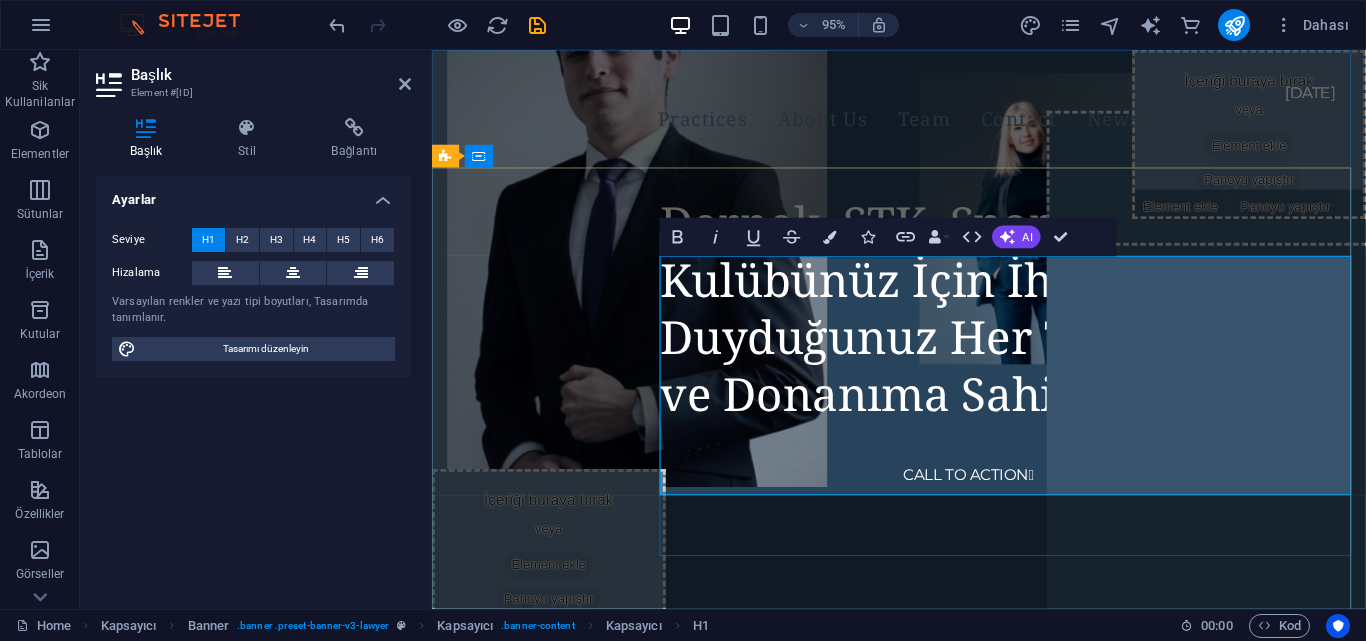 type 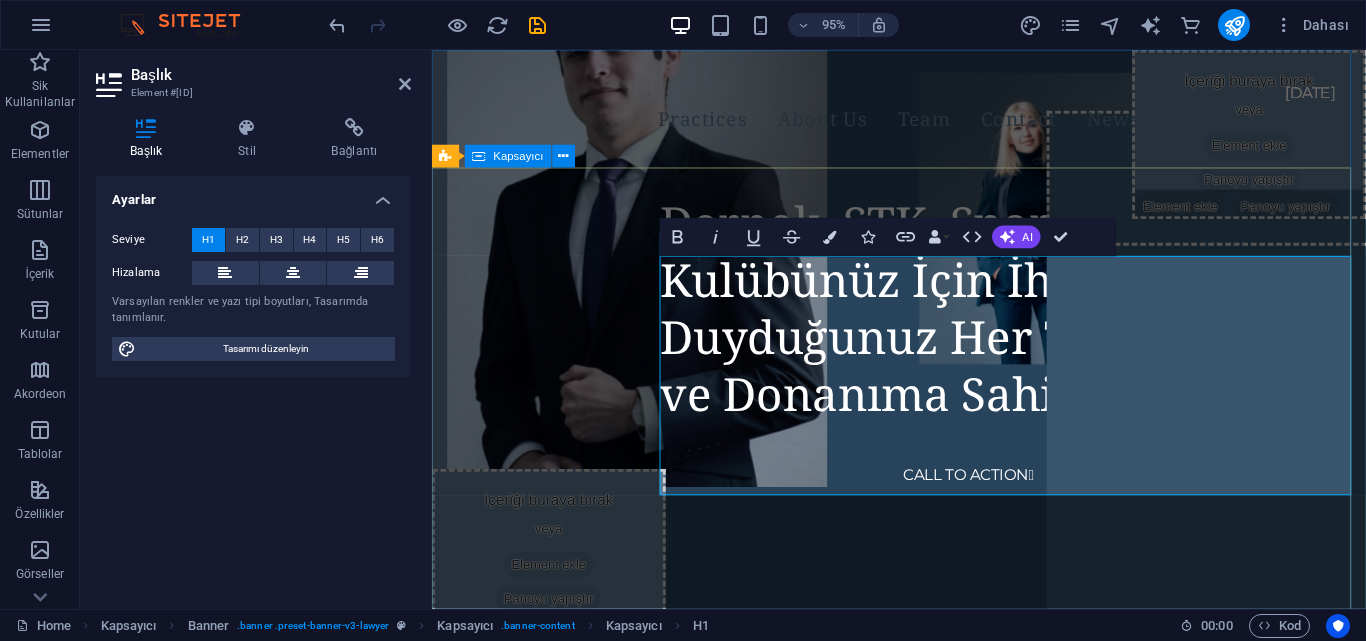 click on "Dernek, STK, Spor Kulübünüz İçin İhtiyaç Duyduğunuz Her Türlü Bilgi ve Donanıma Sahibiz! CALL TO ACTION   " at bounding box center [923, 301] 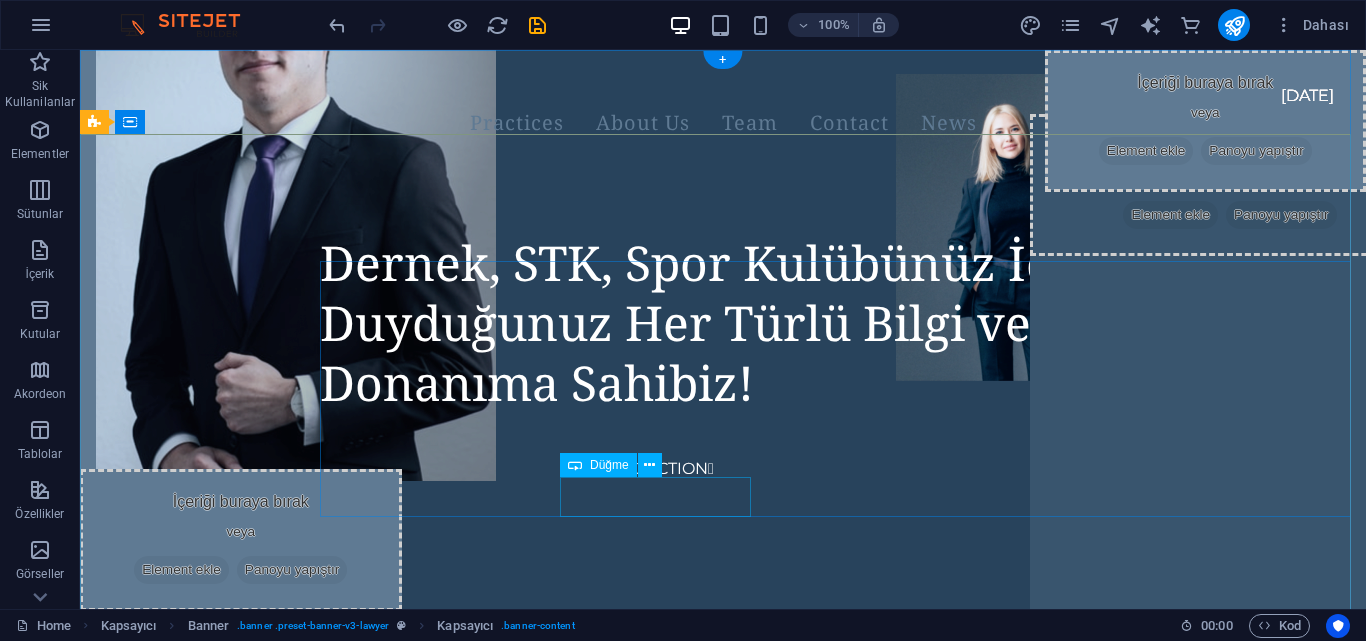 click on "CALL TO ACTION   " at bounding box center (963, 469) 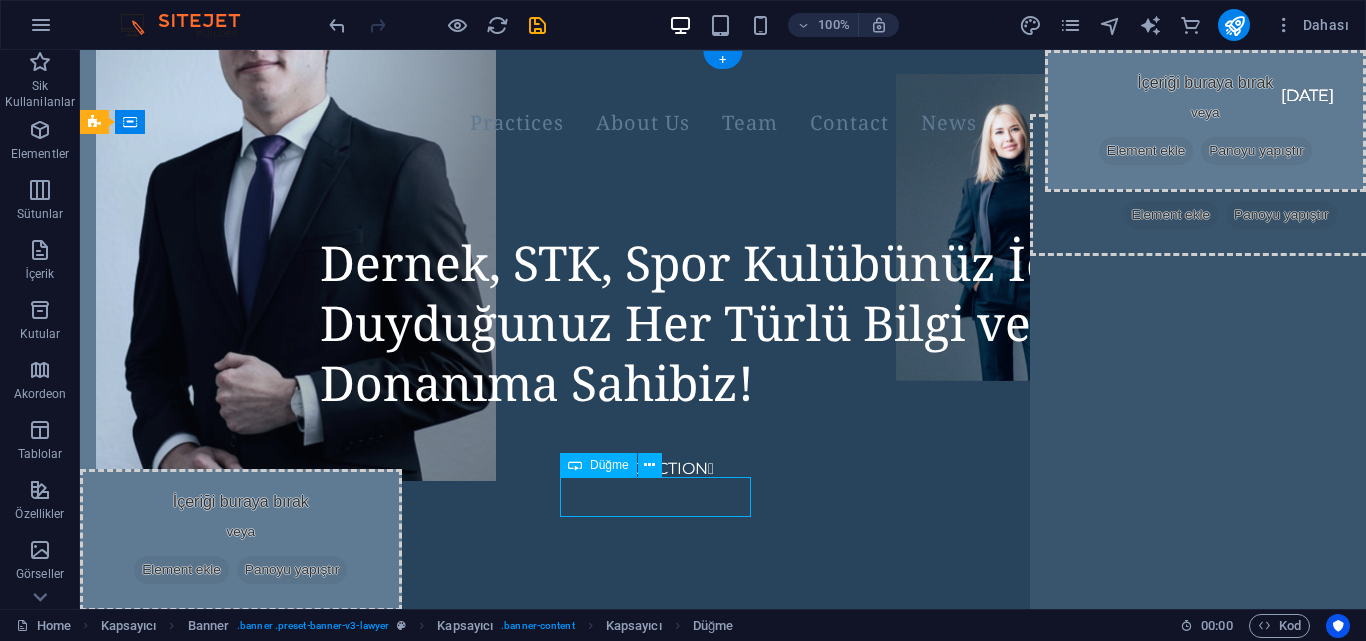 click on "CALL TO ACTION   " at bounding box center (963, 469) 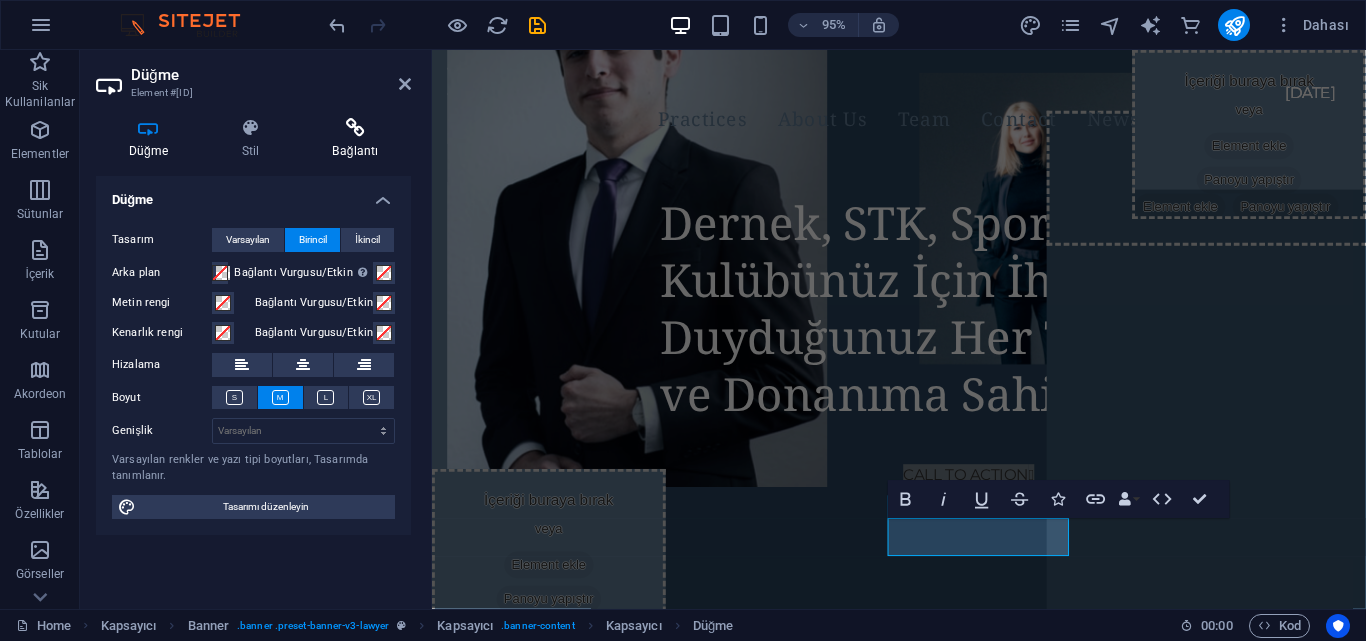 click at bounding box center [355, 128] 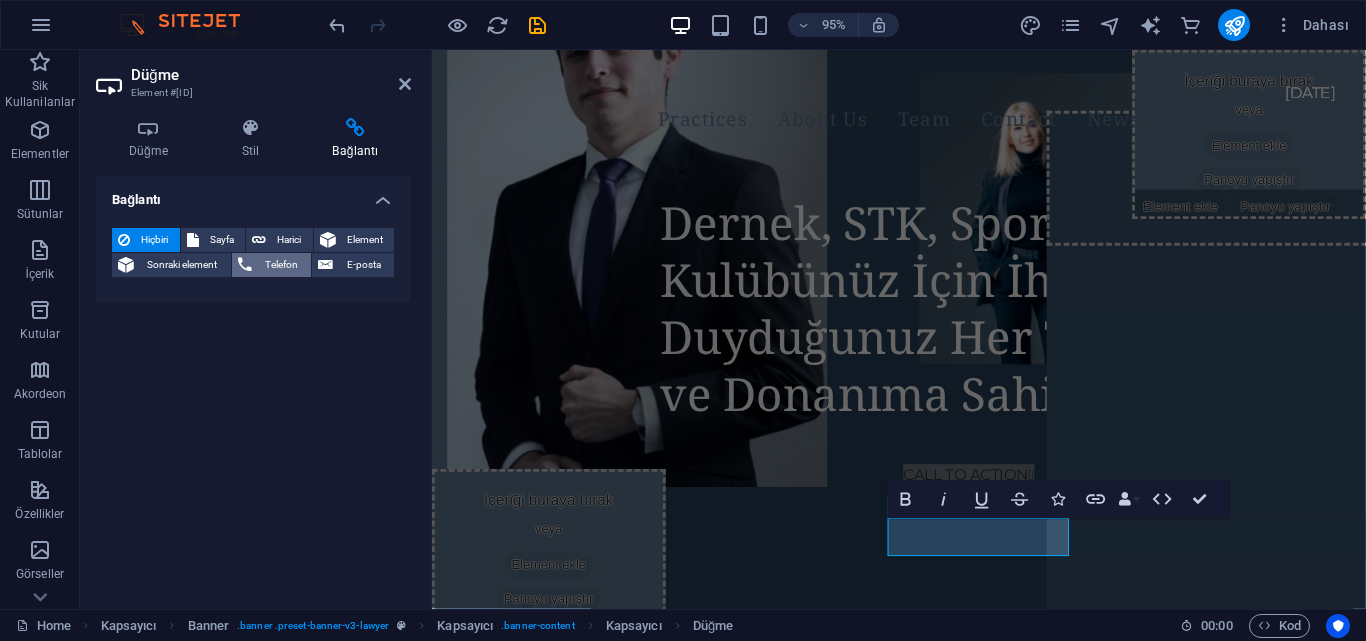 click on "Telefon" at bounding box center [282, 265] 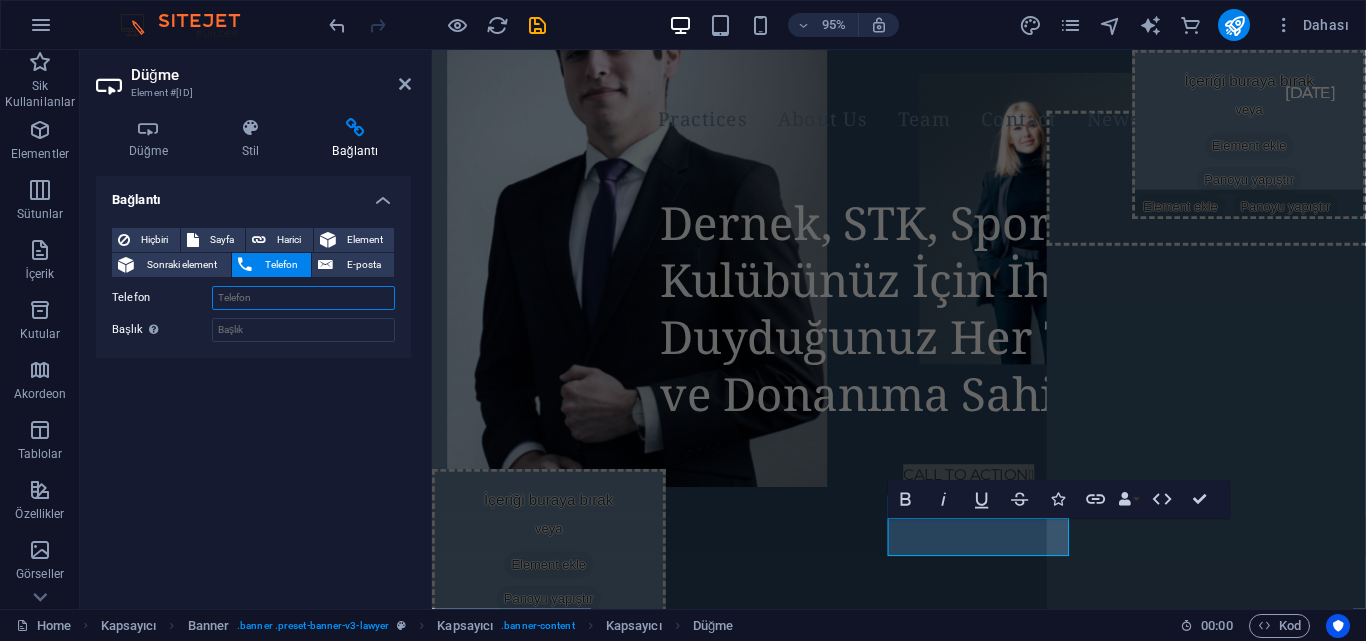 click on "Telefon" at bounding box center (303, 298) 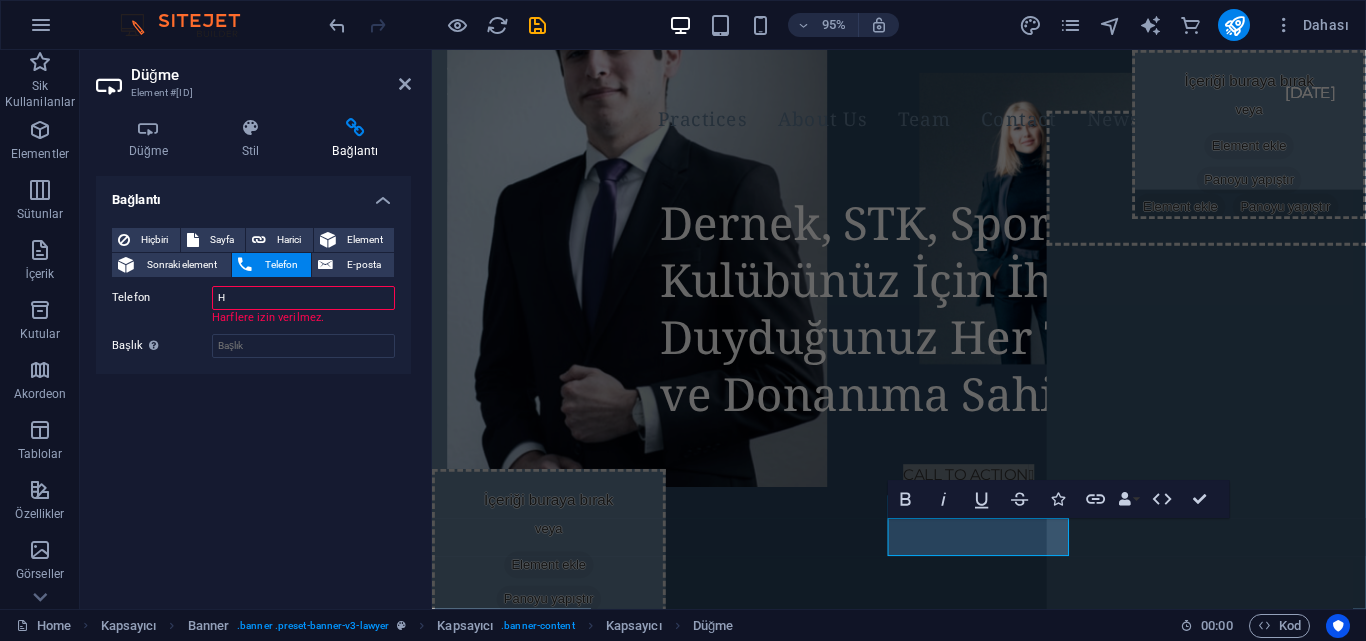 type 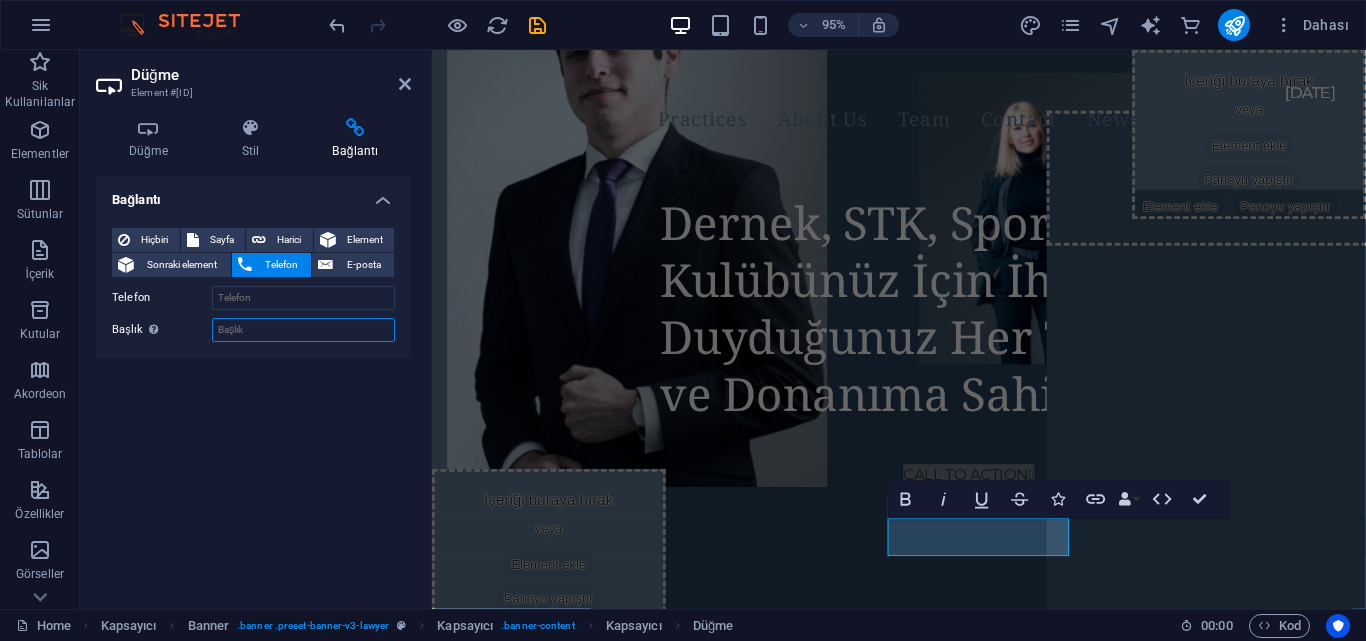 click on "Başlık Ek bağlantı tanımının bağlantı metniyle aynı olmaması gerekir. Başlık, genellikle fare elementin üzerine geldiğinde bir araç ipucu metni olarak gösterilir. Belirsizse boş bırak." at bounding box center [303, 330] 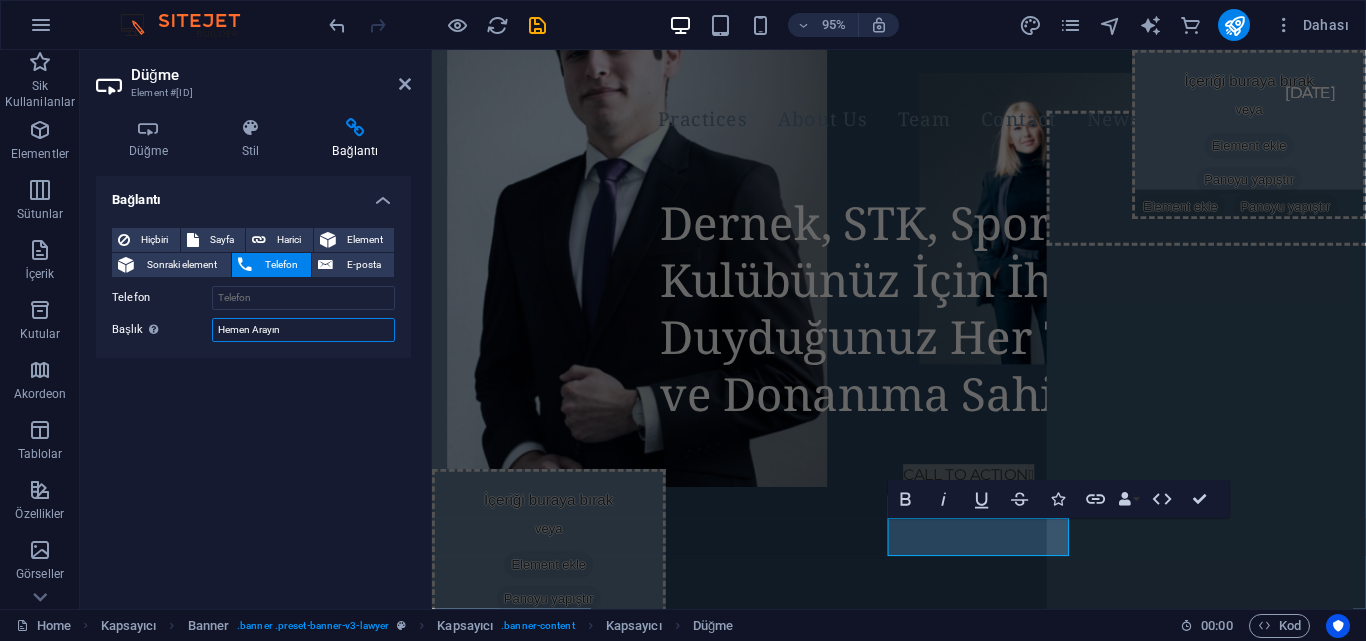 type on "Hemen Arayın" 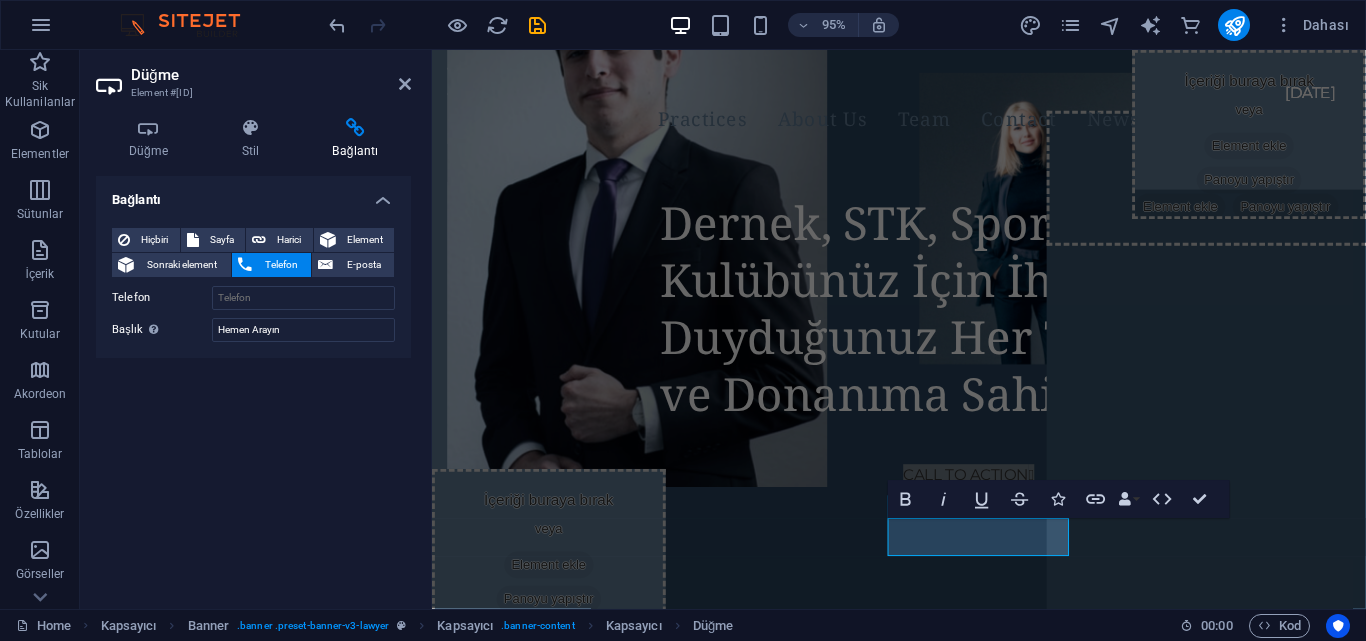 click on "Bağlantı Hiçbiri Sayfa Harici Element Sonraki element Telefon E-posta Sayfa Home Practices About Us Team Contact Us News Legal Notice Privacy Element
URL Telefon E-posta Harflere izin verilmez. Bağlantı hedefi Yeni sekme Aynı sekme Kaplama Başlık Ek bağlantı tanımının bağlantı metniyle aynı olmaması gerekir. Başlık, genellikle fare elementin üzerine geldiğinde bir araç ipucu metni olarak gösterilir. Belirsizse boş bırak. Hemen Arayın İlişki Bu bağlantının bağlantı hedefiyle ilişkisini  ayarlar. Örneğin; "nofollow" (izleme) değeri, arama motorlarına bağlantıyı izleme talimatı verir. Boş bırakılabilir. alternate oluşturan bookmark harici yardım lisans ileri nofollow noreferrer noopener önceki arayın etiket" at bounding box center [253, 384] 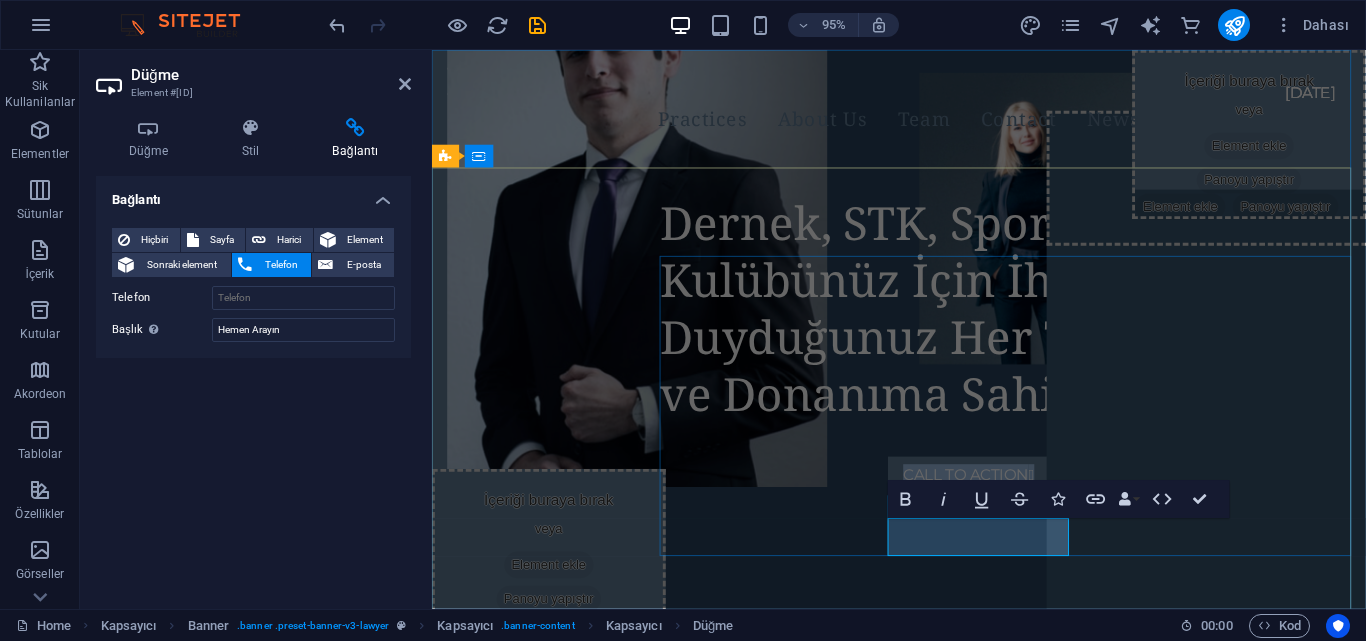 click on "CALL TO ACTION   " at bounding box center [997, 498] 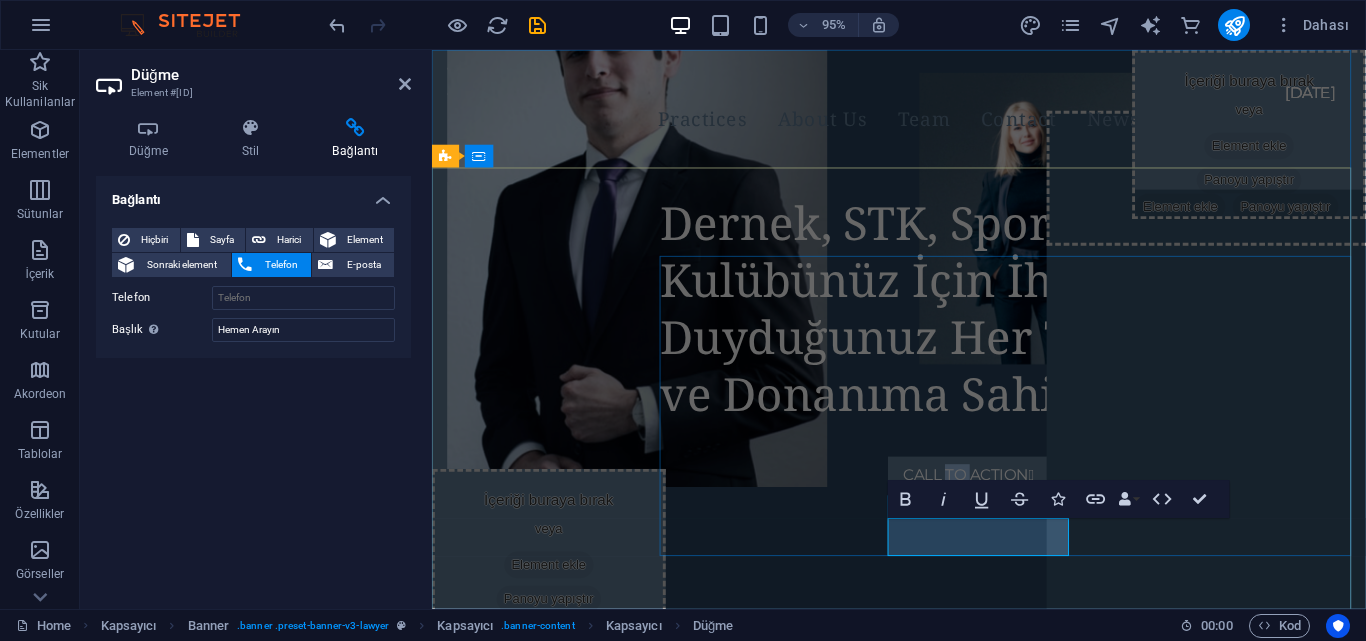 click on "CALL TO ACTION   " at bounding box center (997, 498) 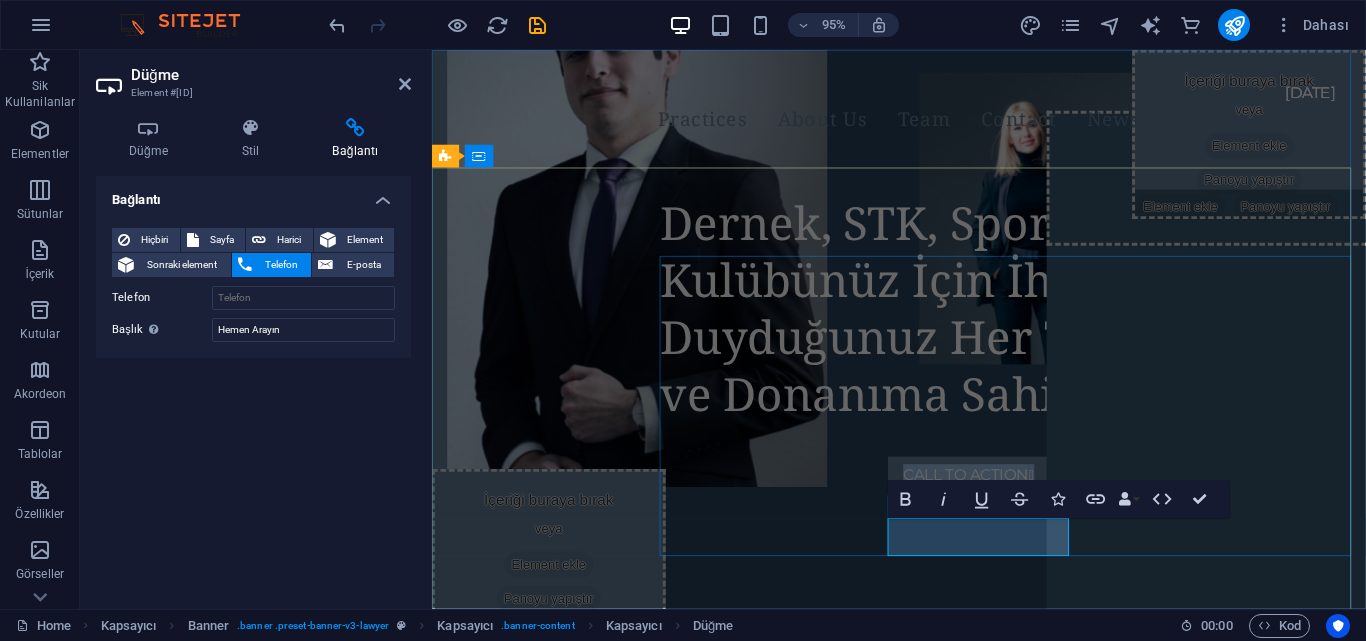 click on "CALL TO ACTION   " at bounding box center [997, 498] 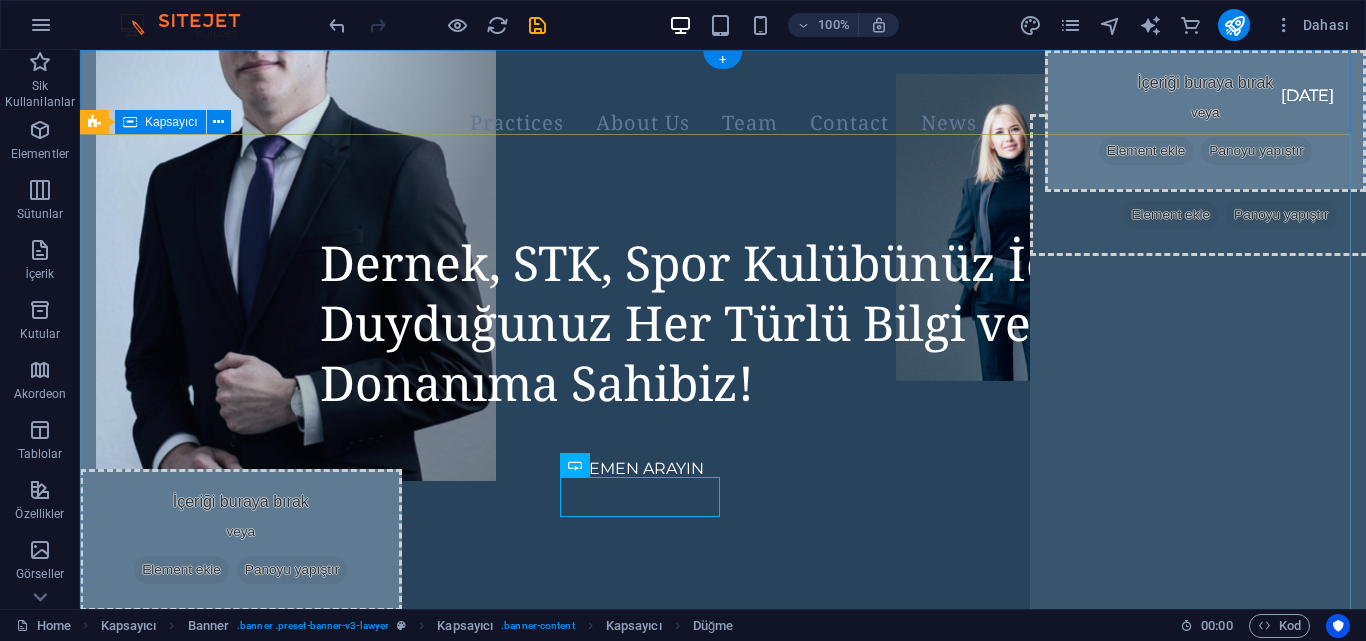 click on "Dernek, STK, Spor Kulübünüz İçin İhtiyaç Duyduğunuz Her Türlü Bilgi ve Donanıma Sahibiz! HEMEN ARAYIN" at bounding box center (723, 301) 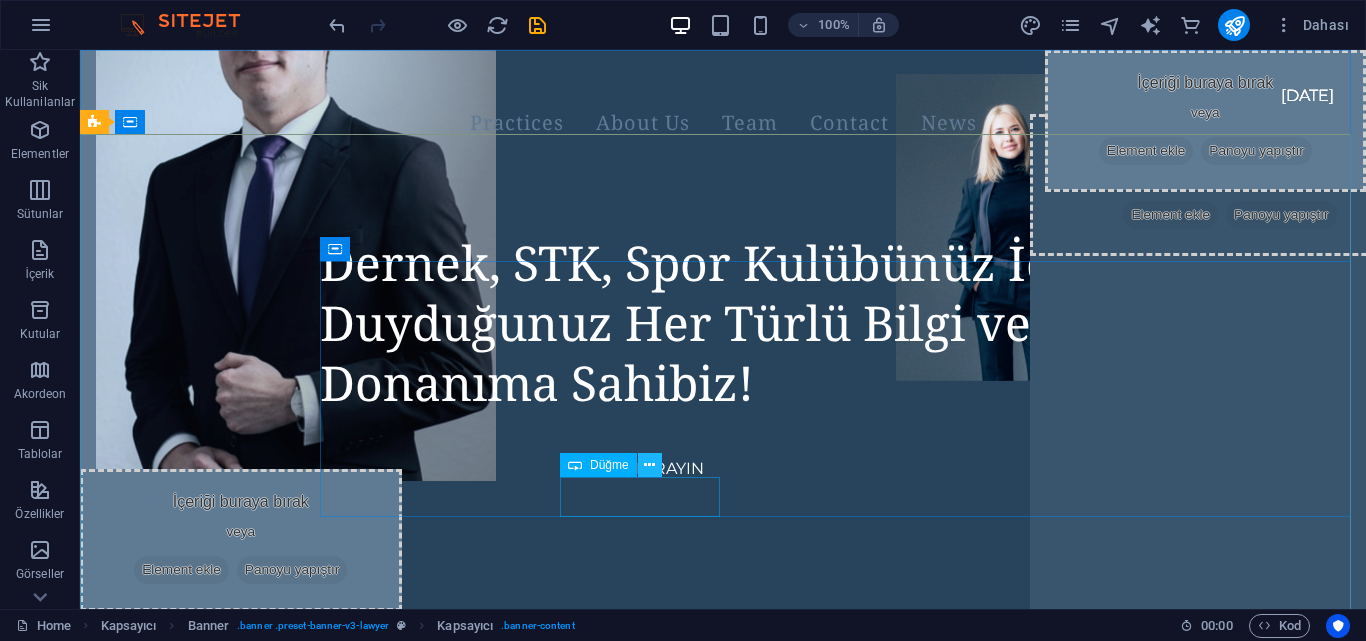 click at bounding box center [649, 465] 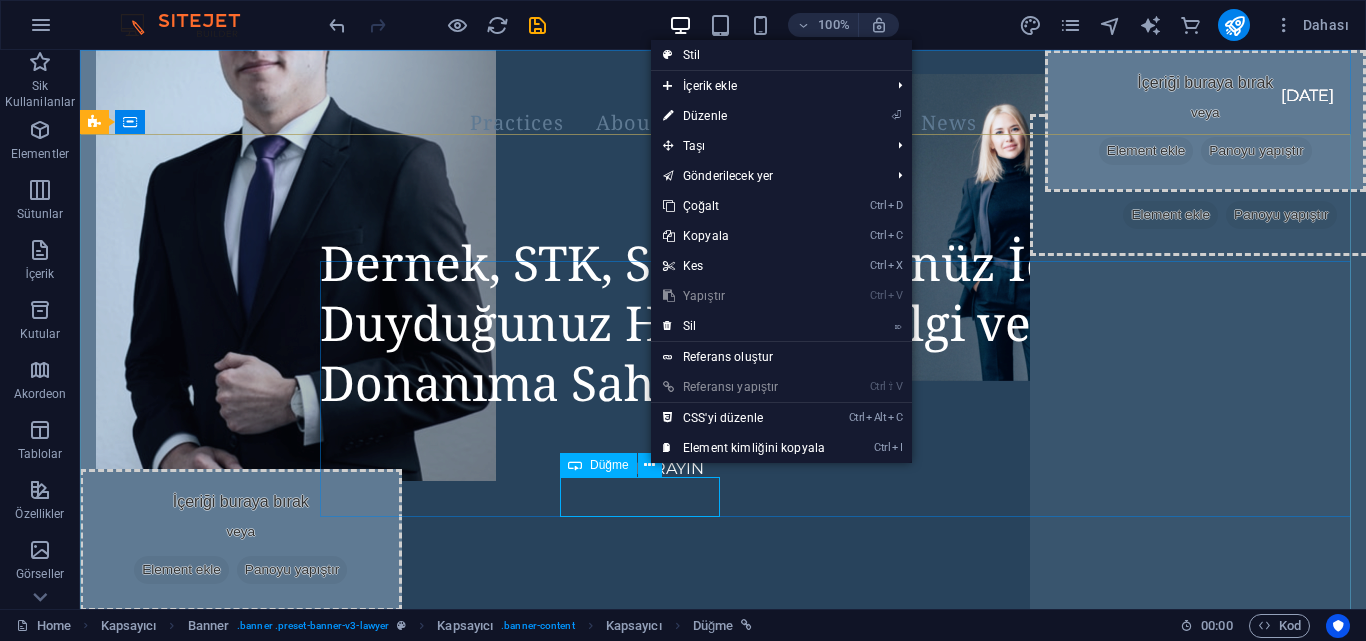 click at bounding box center [575, 465] 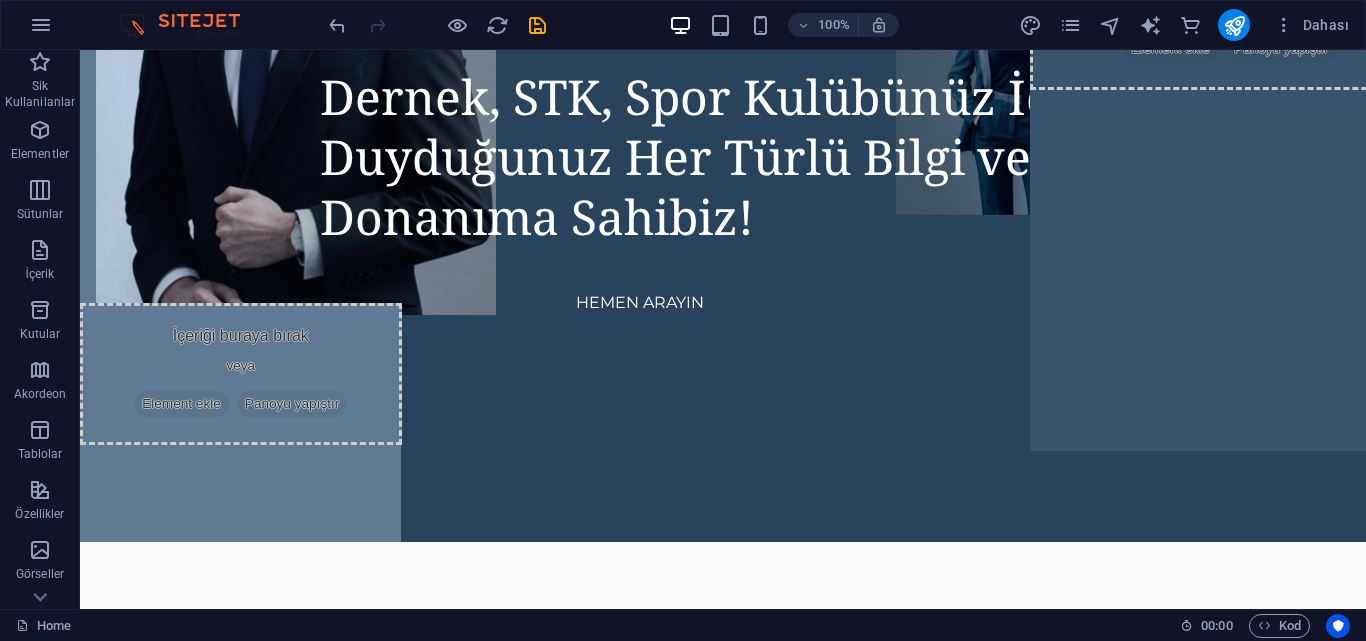 scroll, scrollTop: 0, scrollLeft: 0, axis: both 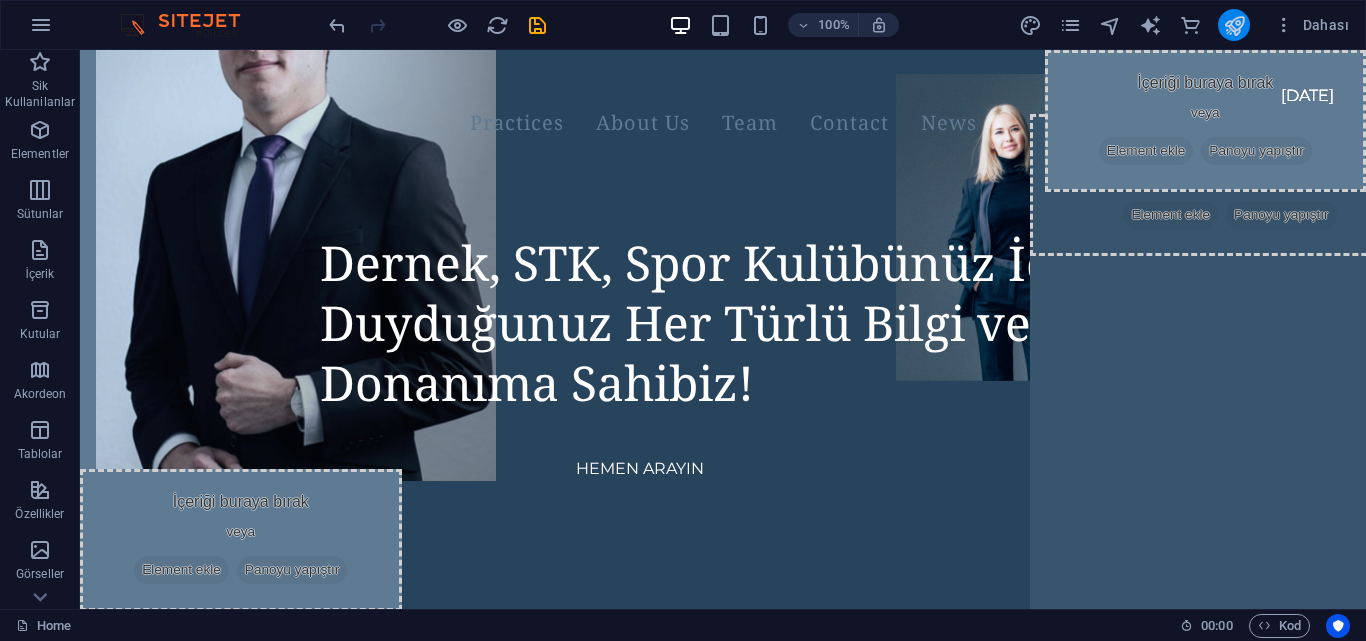 click at bounding box center [1234, 25] 